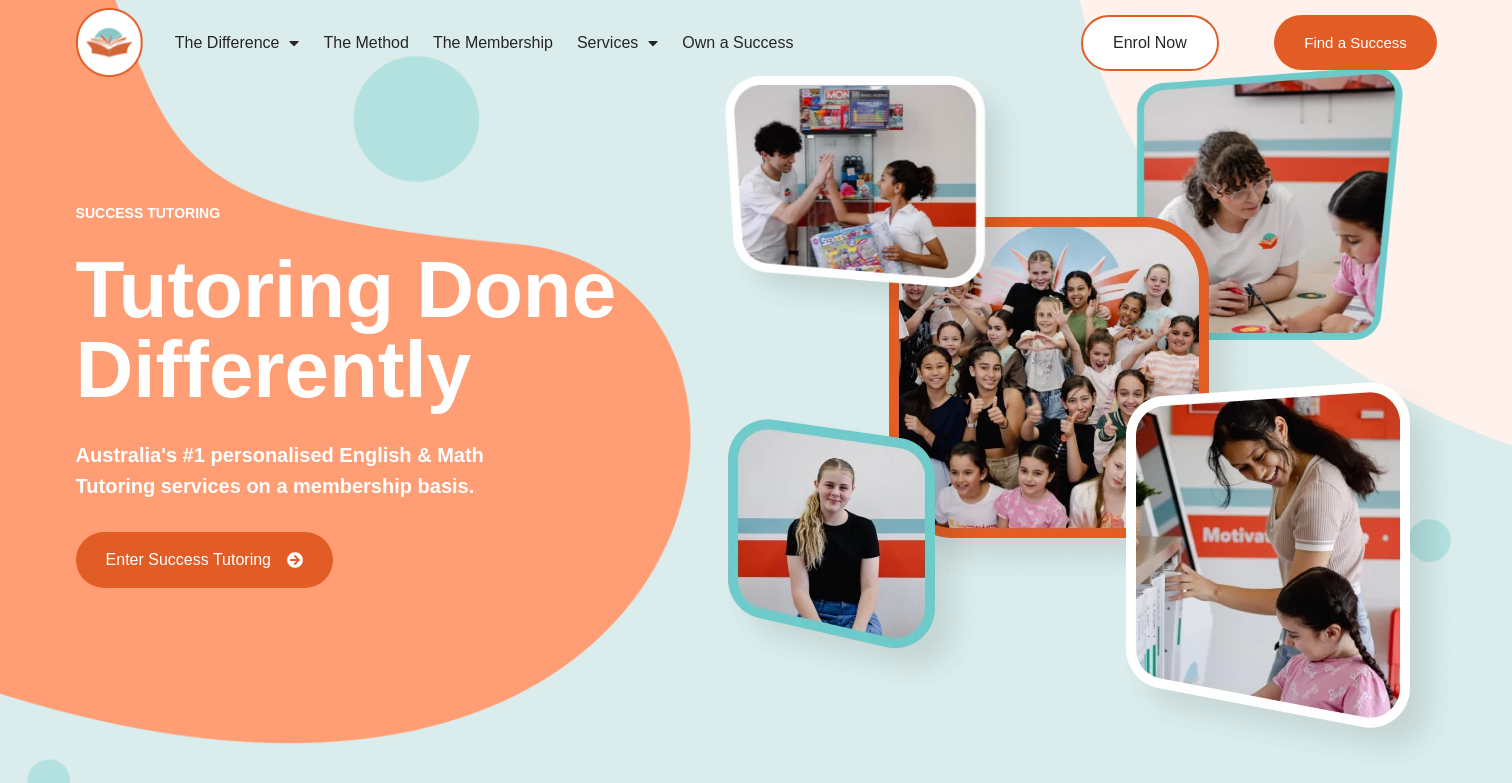 scroll, scrollTop: 0, scrollLeft: 0, axis: both 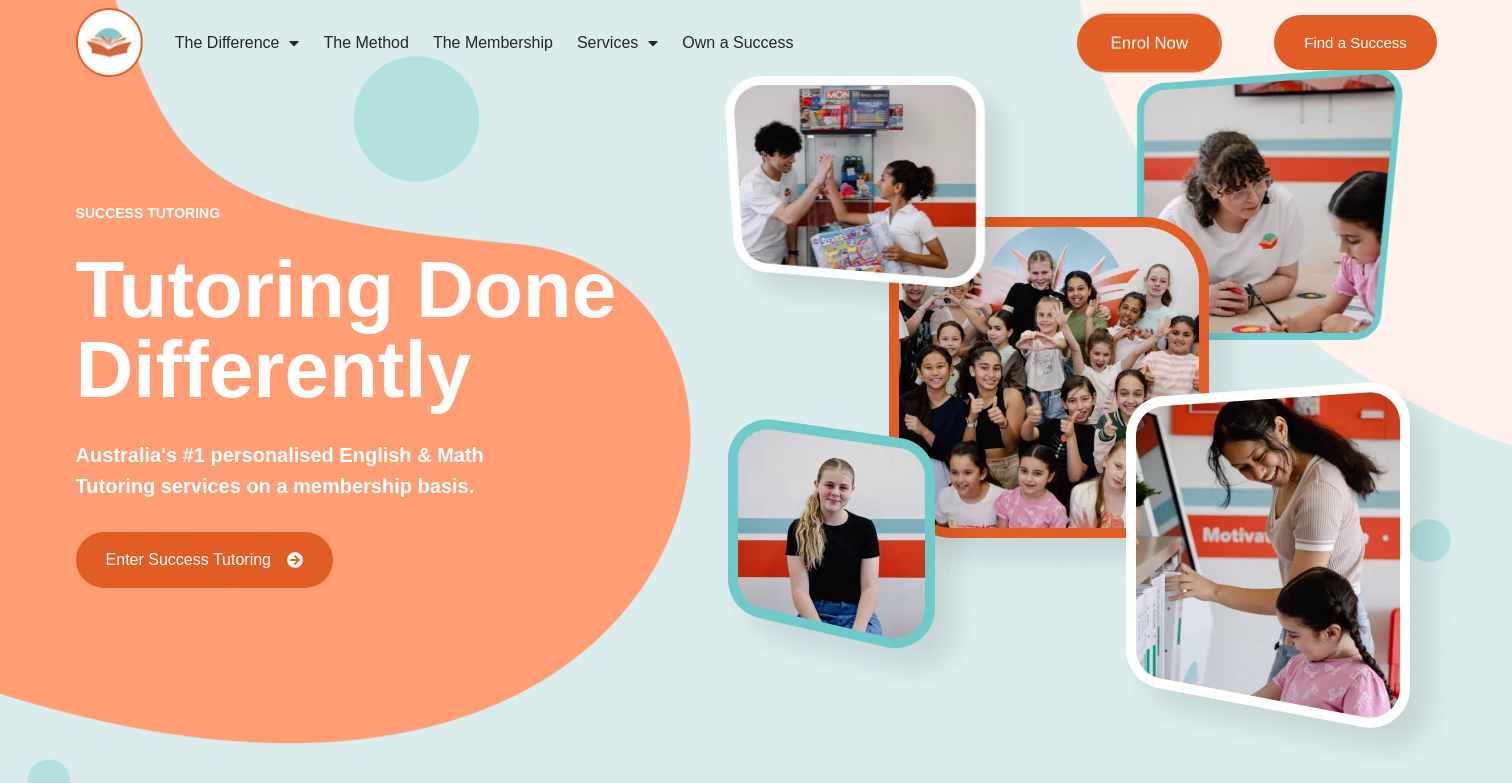 click on "Enrol Now" 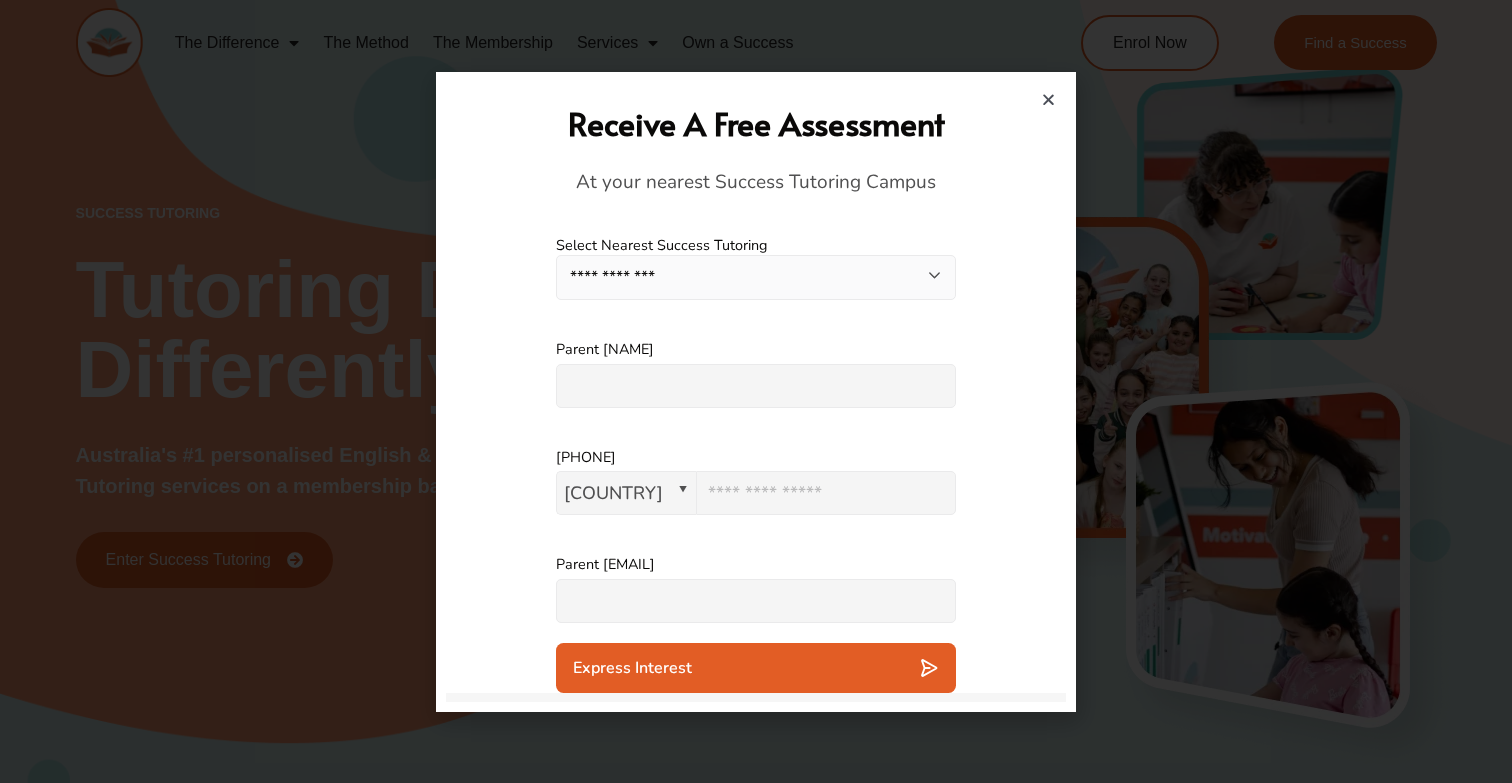 click on "**********" at bounding box center [756, 277] 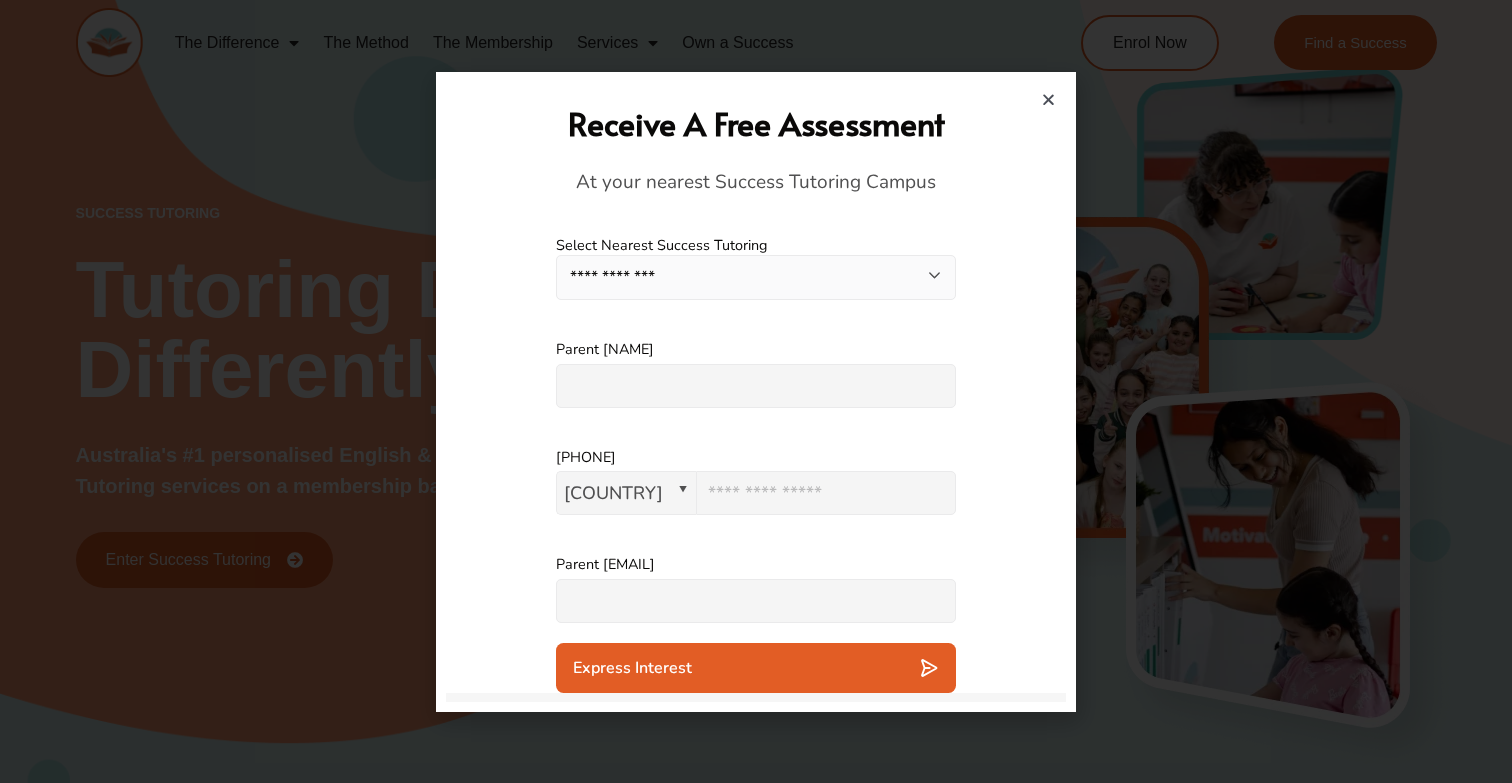 select on "**********" 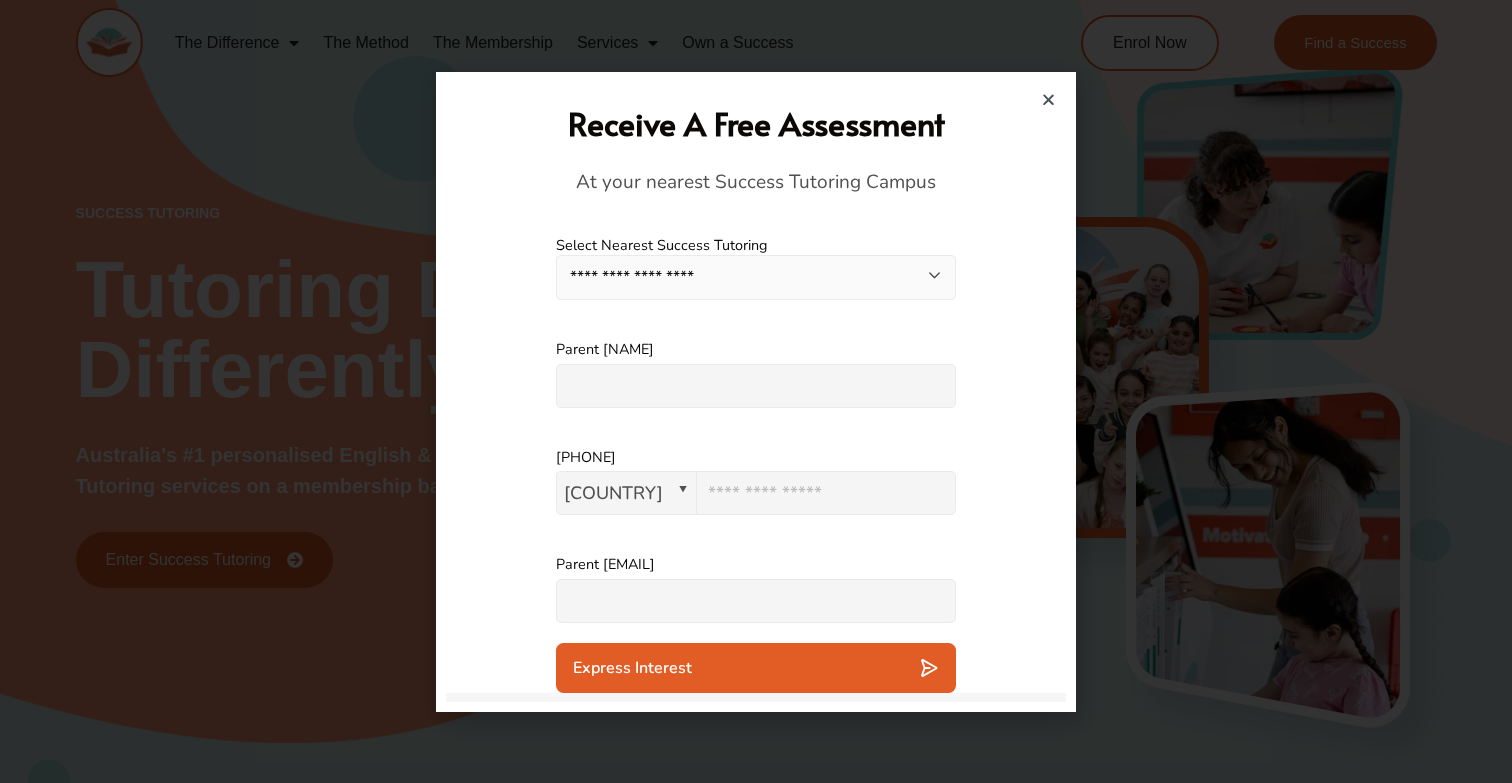 click on "Parent Name" at bounding box center [756, 352] 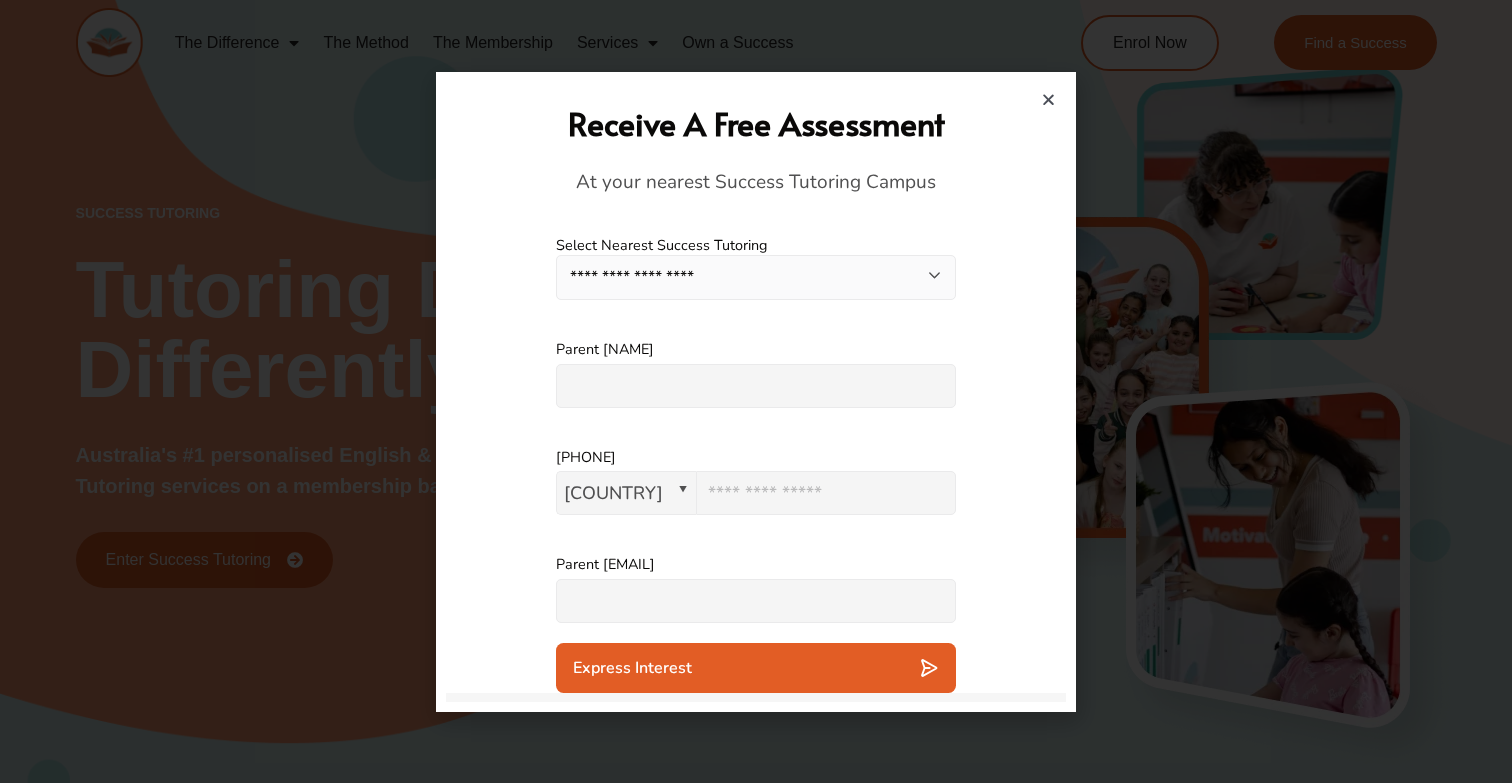 click at bounding box center (756, 386) 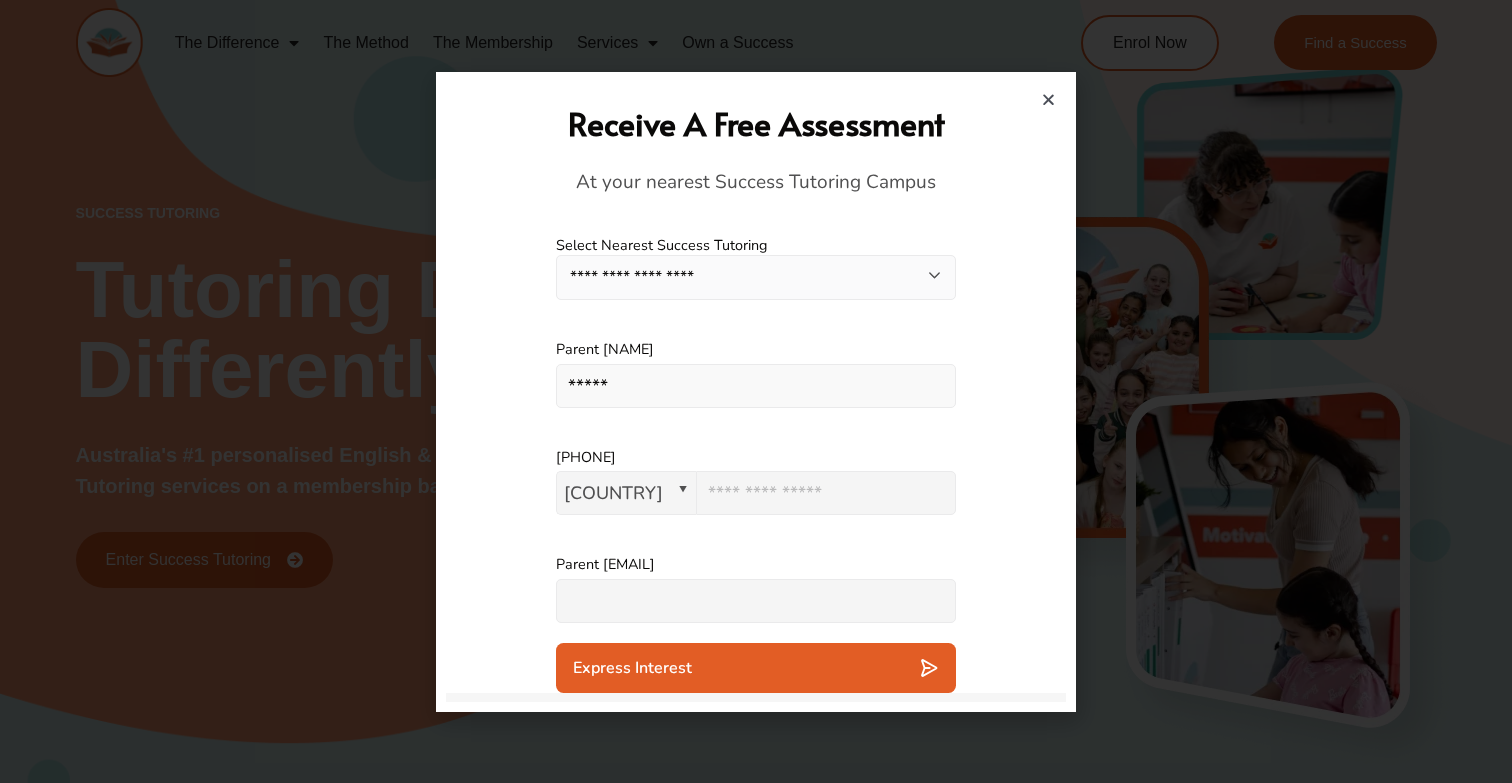 type on "*****" 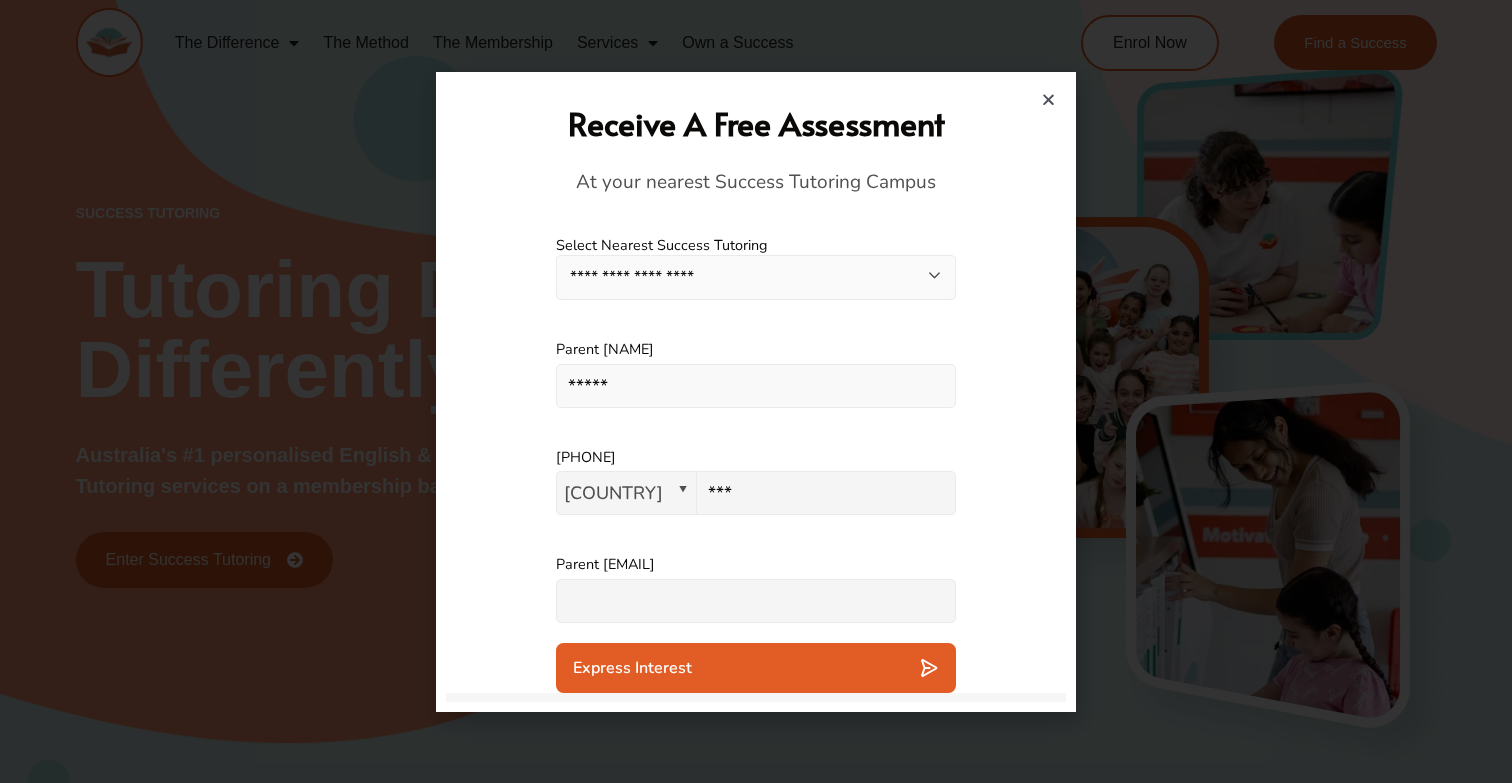 click on "***" at bounding box center (826, 493) 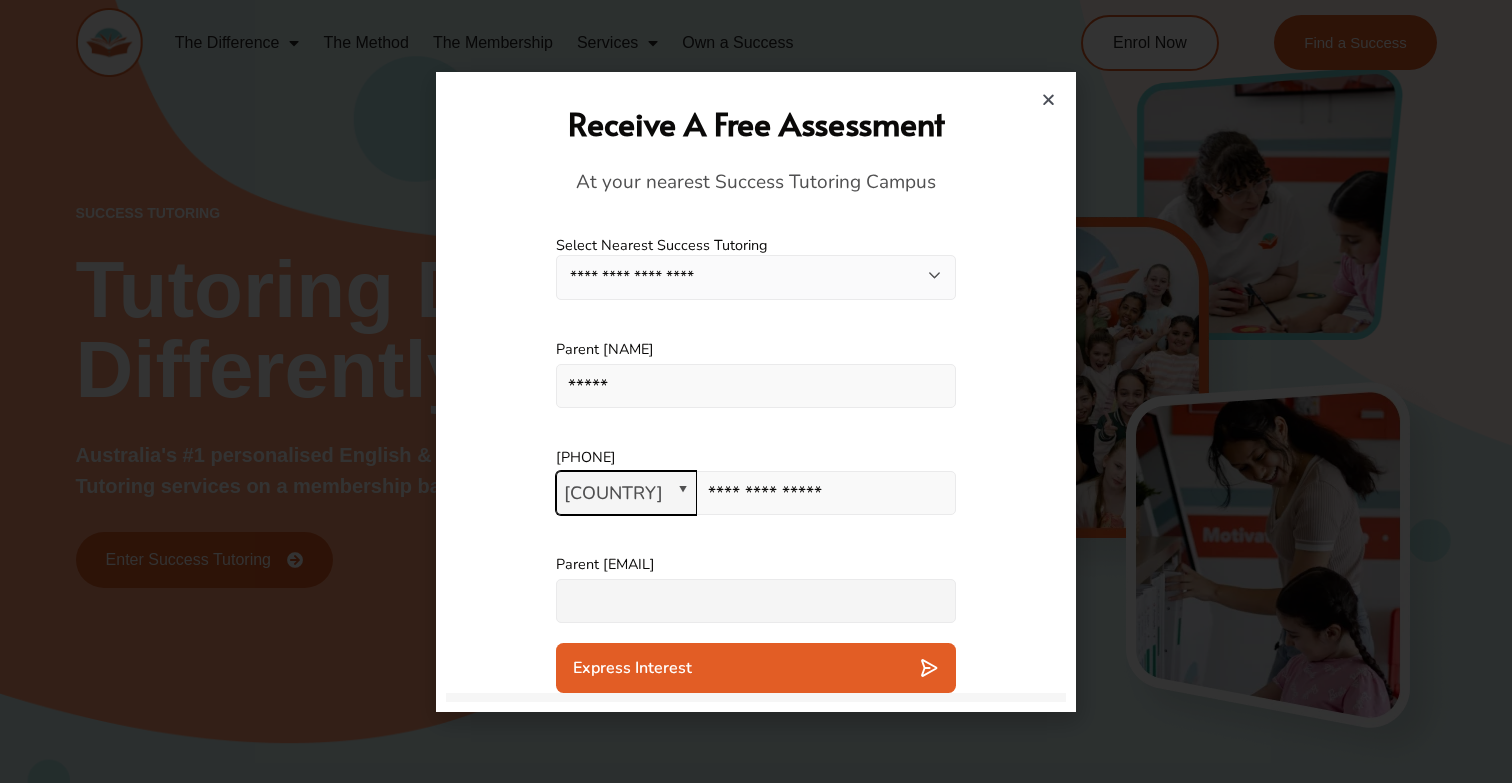 type on "**********" 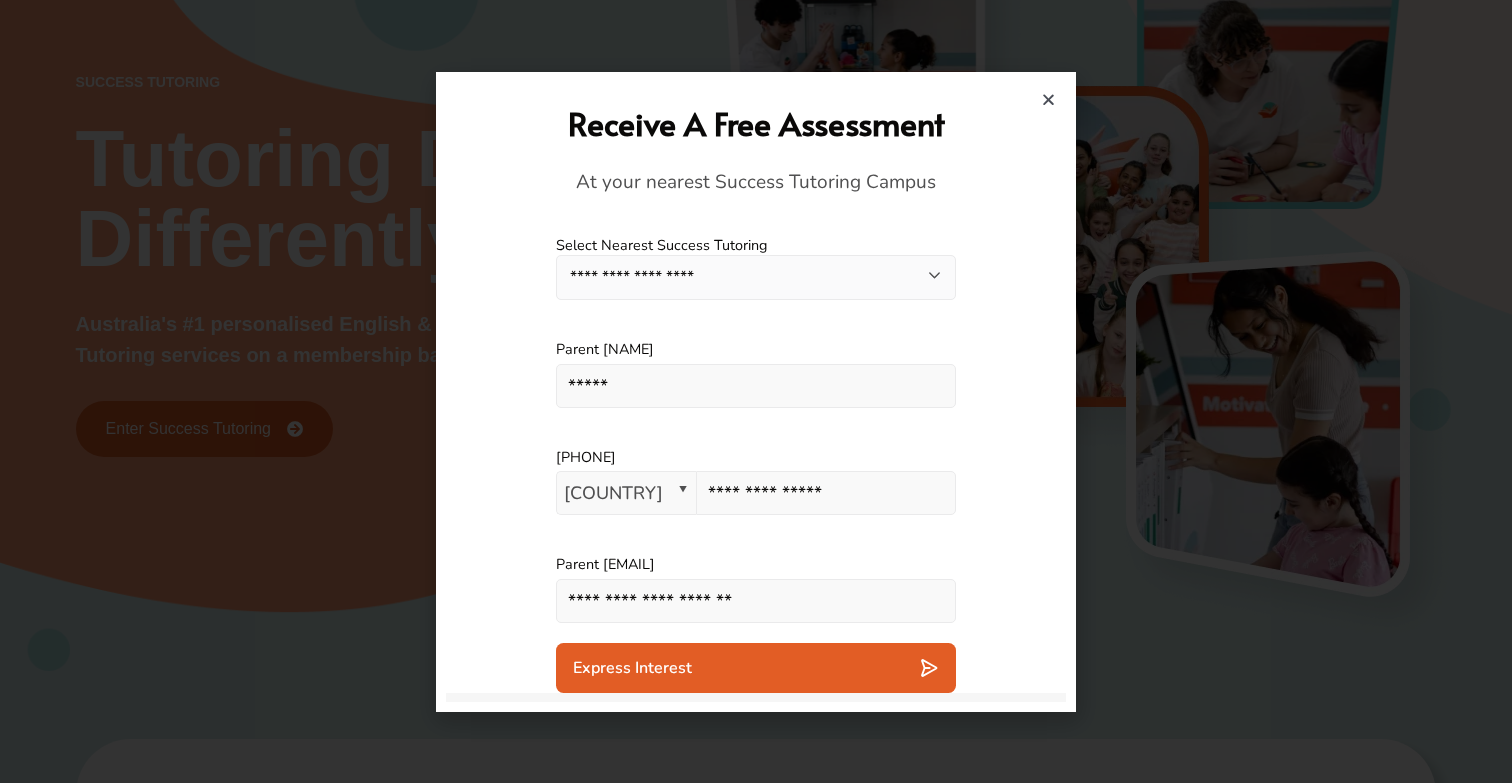 scroll, scrollTop: 194, scrollLeft: 0, axis: vertical 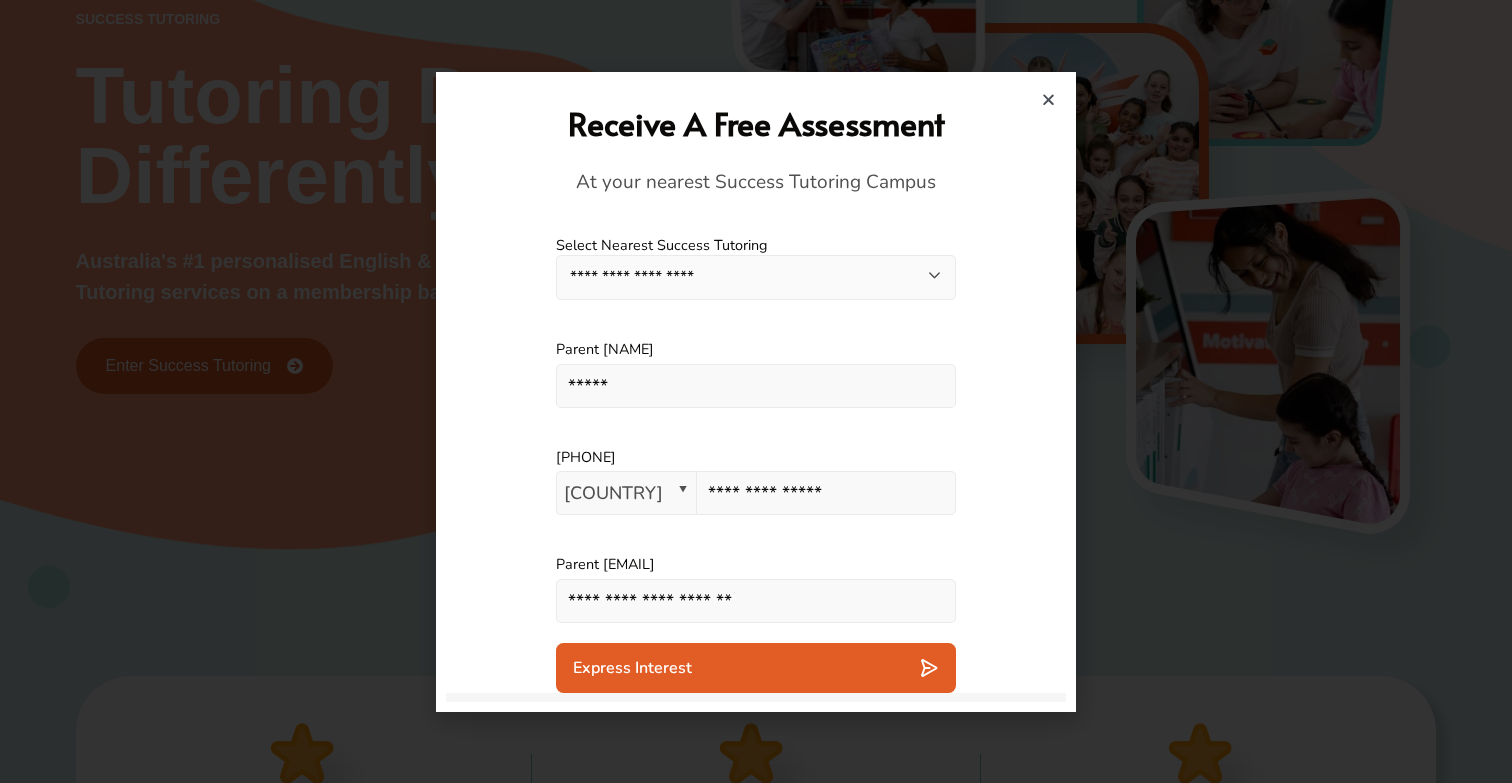 type on "**********" 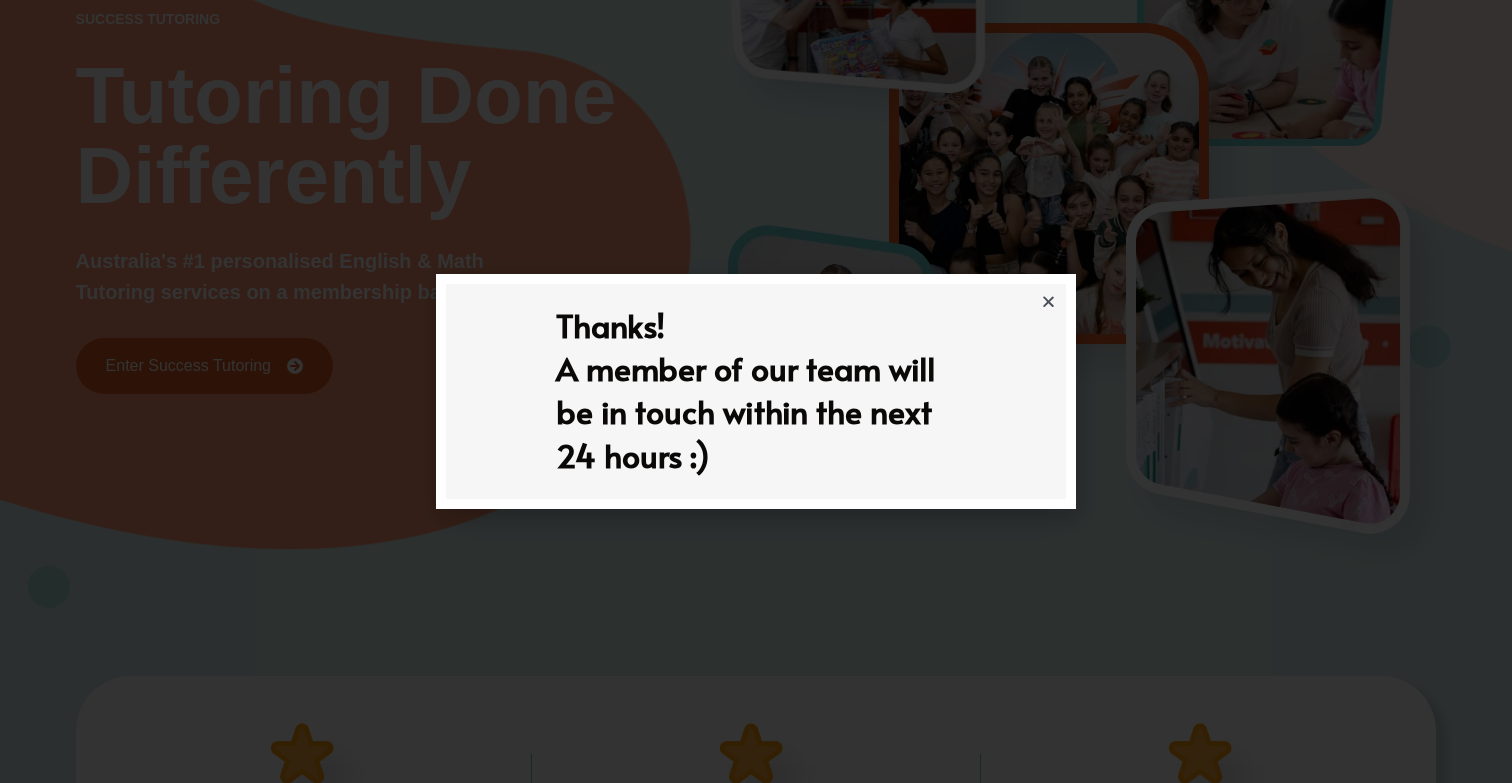 click at bounding box center (1048, 301) 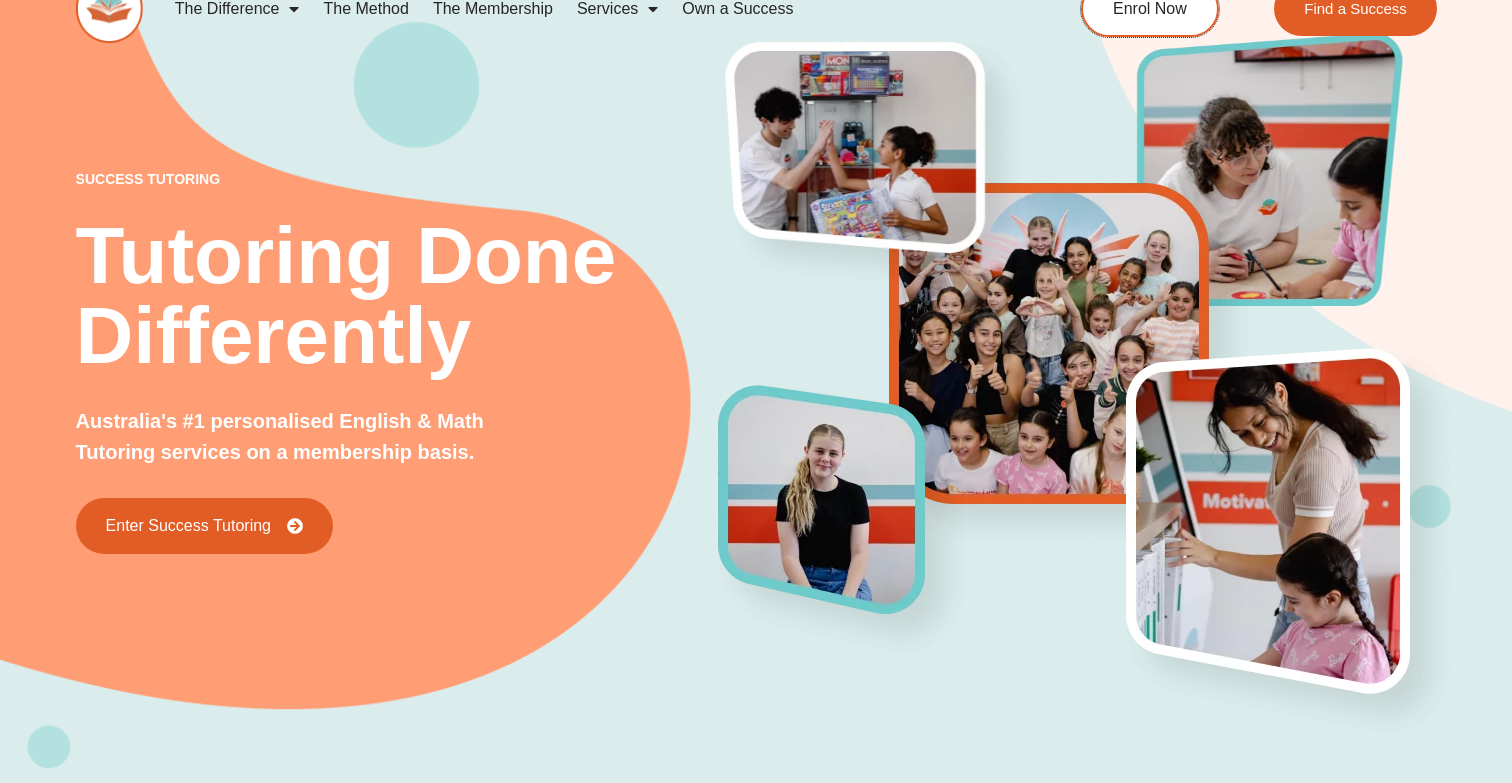 scroll, scrollTop: 0, scrollLeft: 0, axis: both 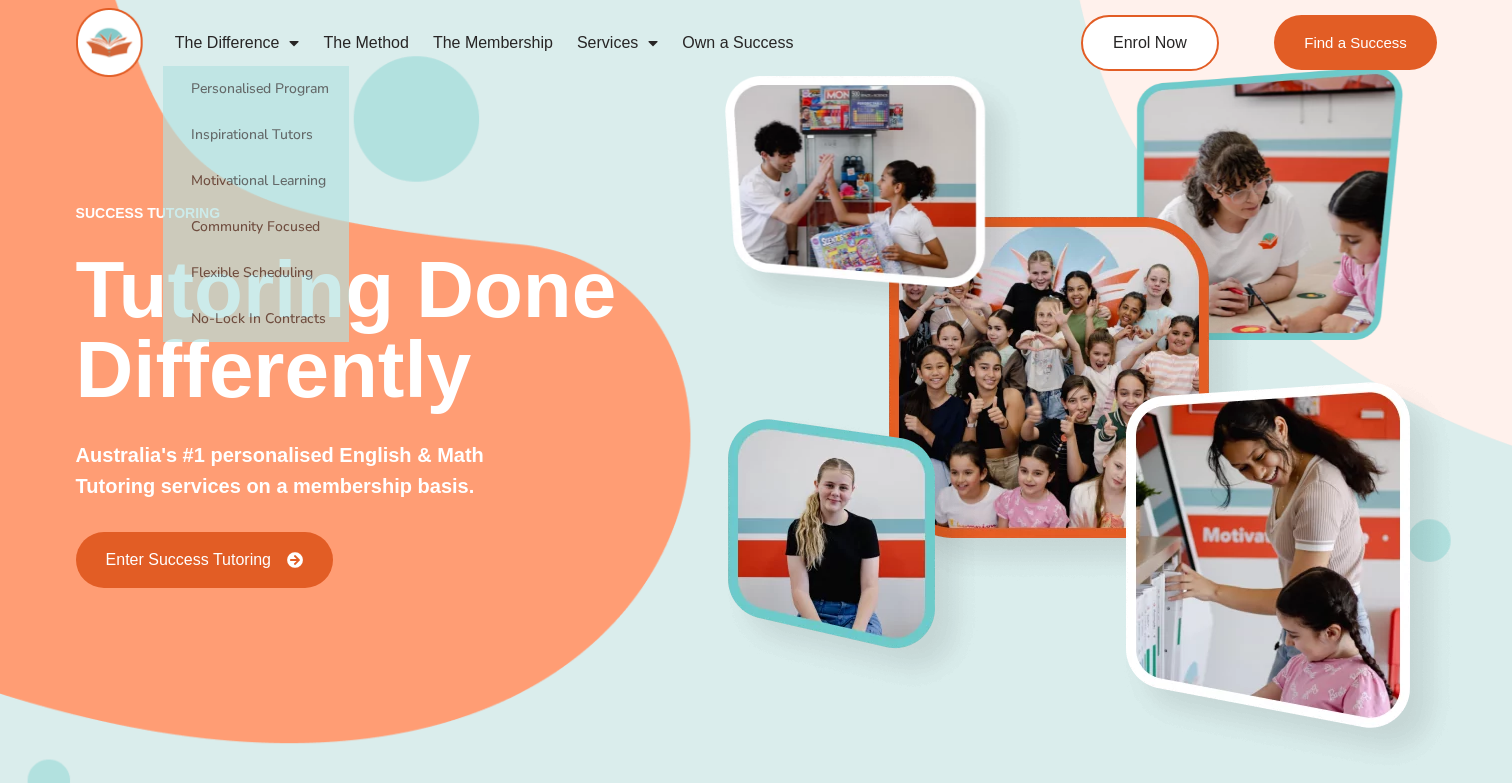 click on "The Method" 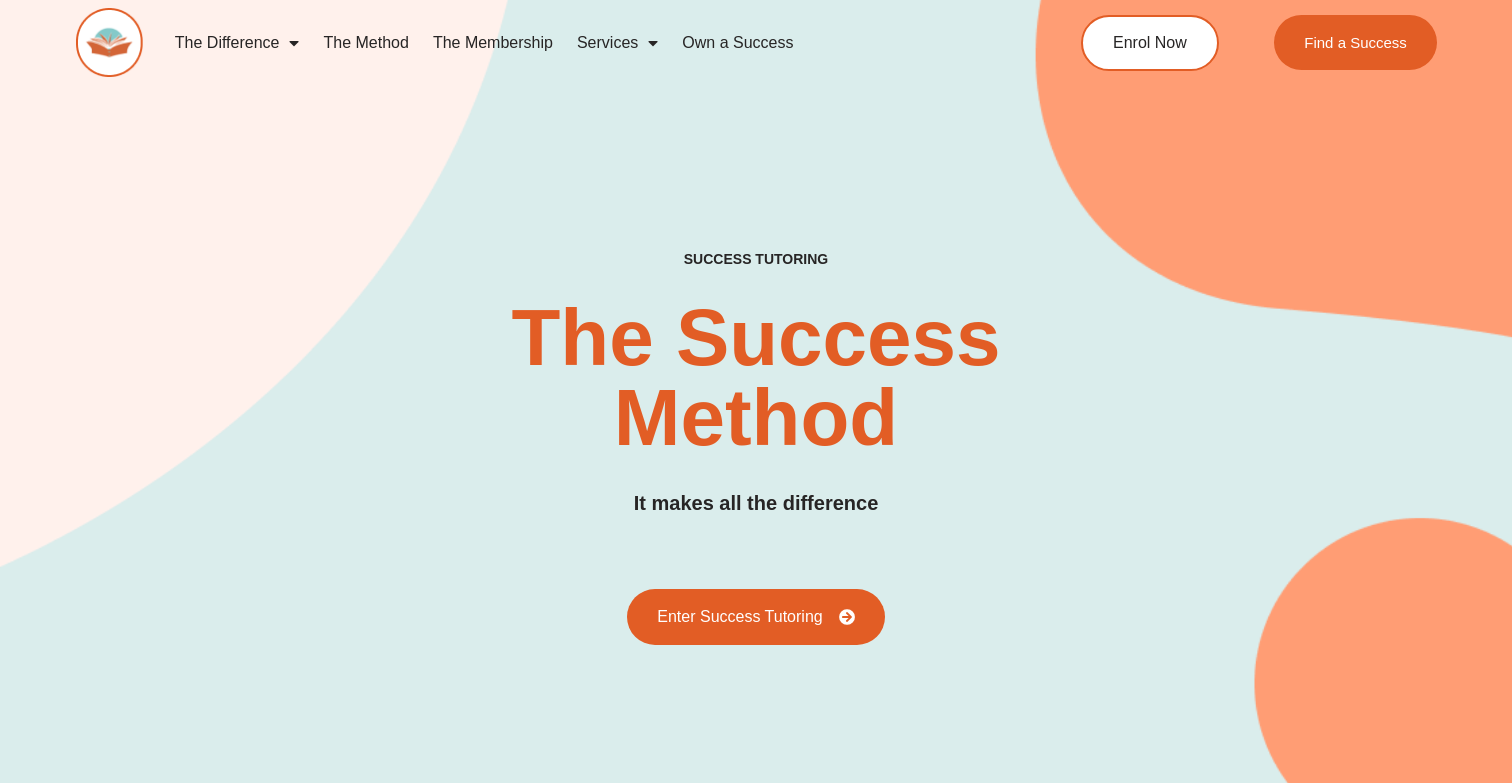 scroll, scrollTop: 467, scrollLeft: 0, axis: vertical 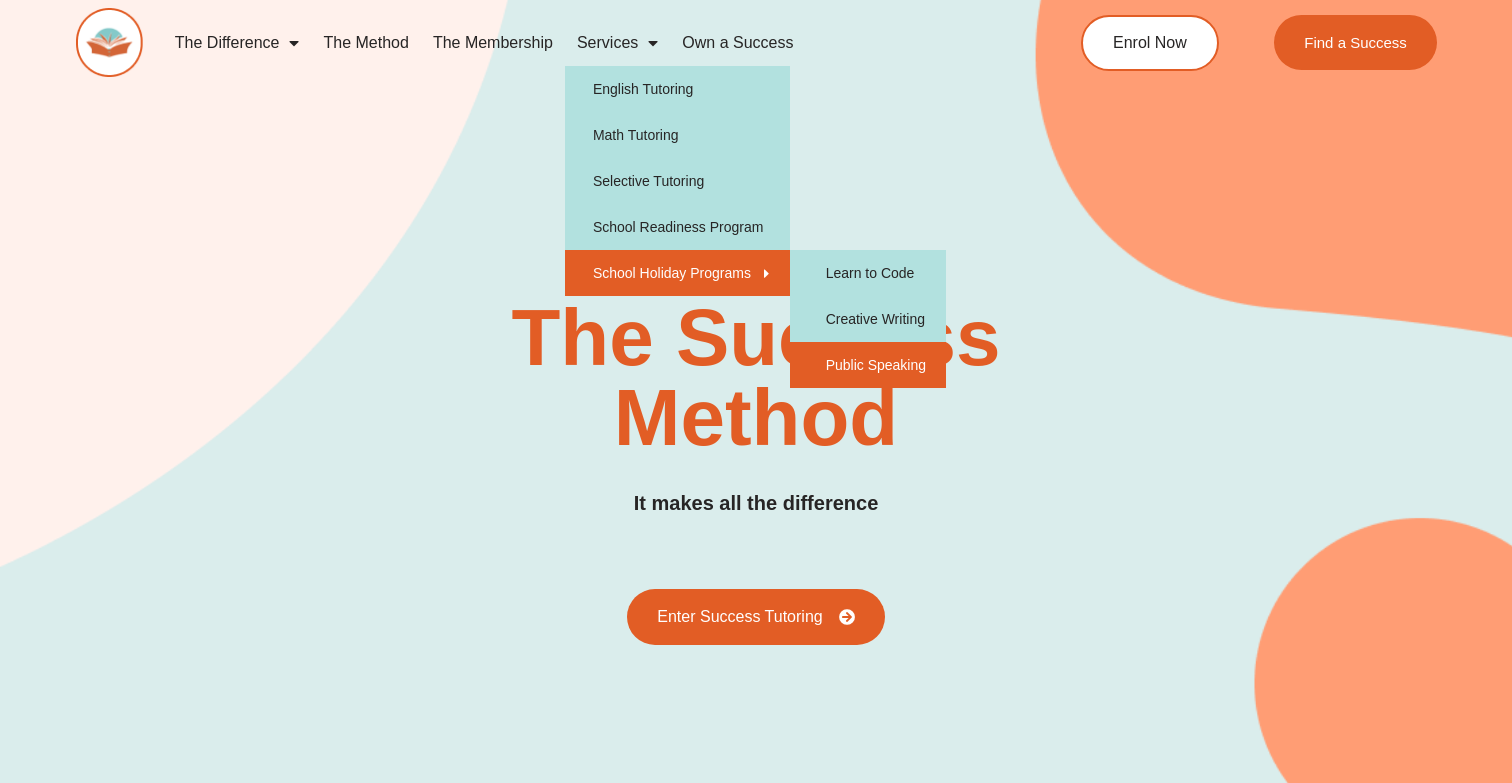click on "Public Speaking" 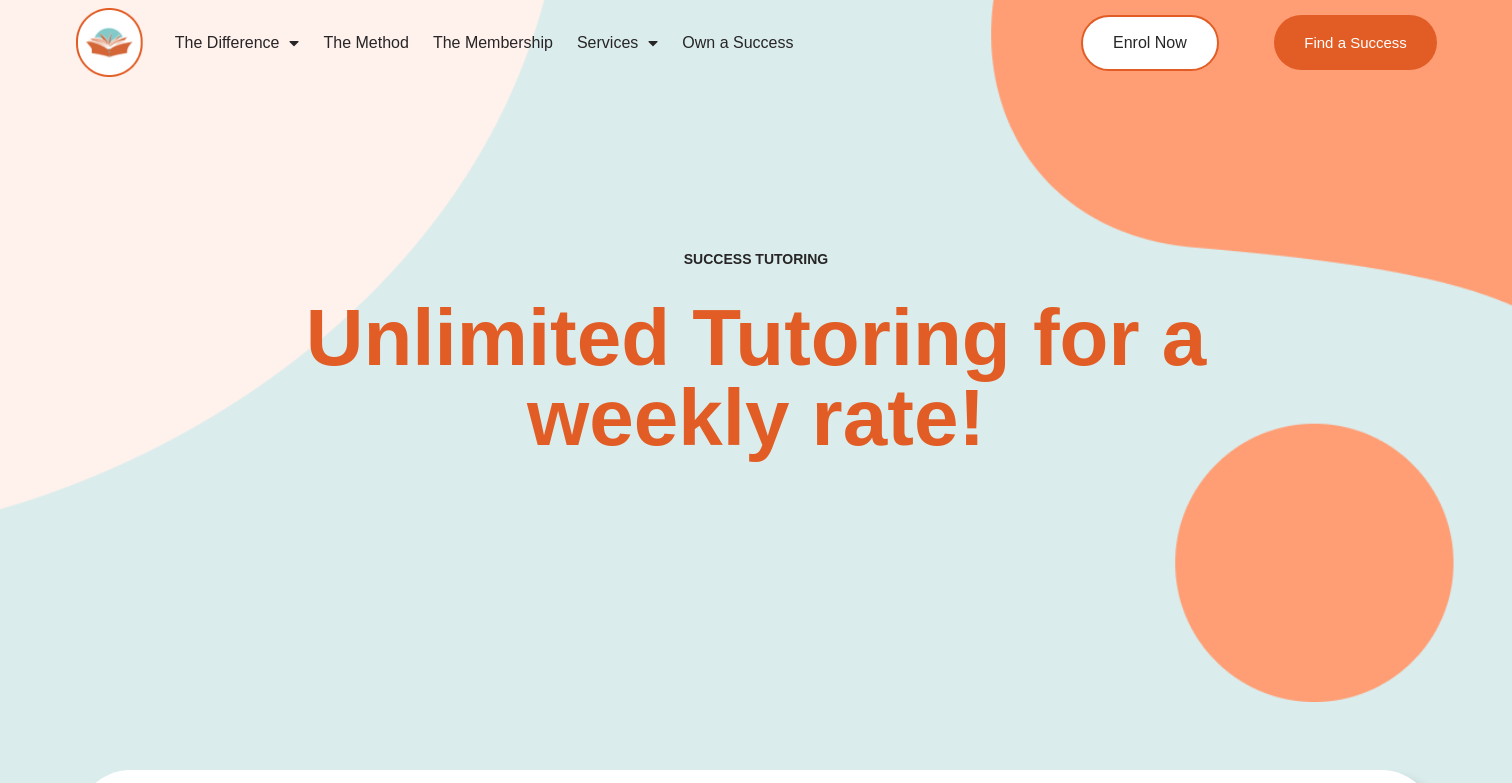 scroll, scrollTop: 0, scrollLeft: 0, axis: both 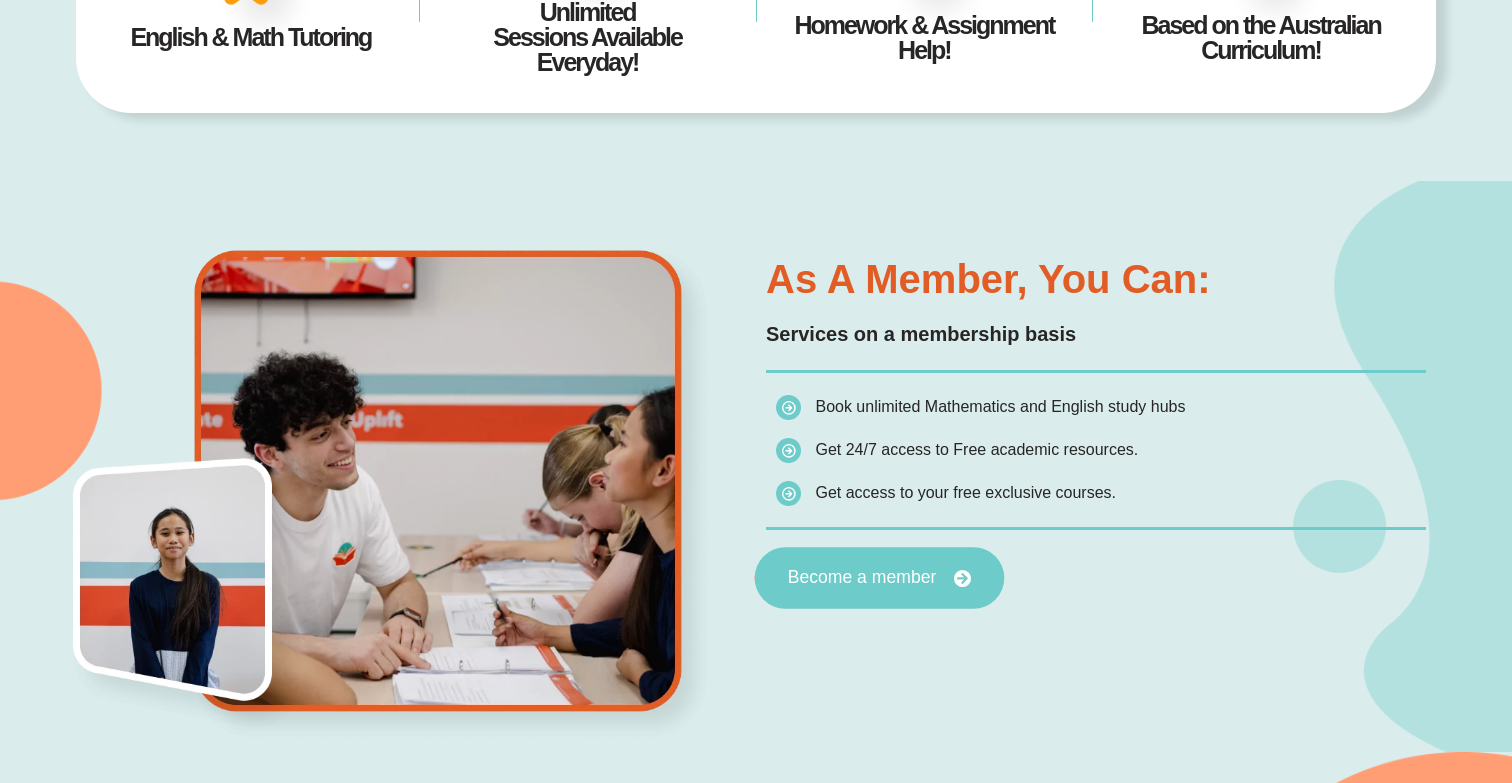 click on "Become a member" at bounding box center (880, 578) 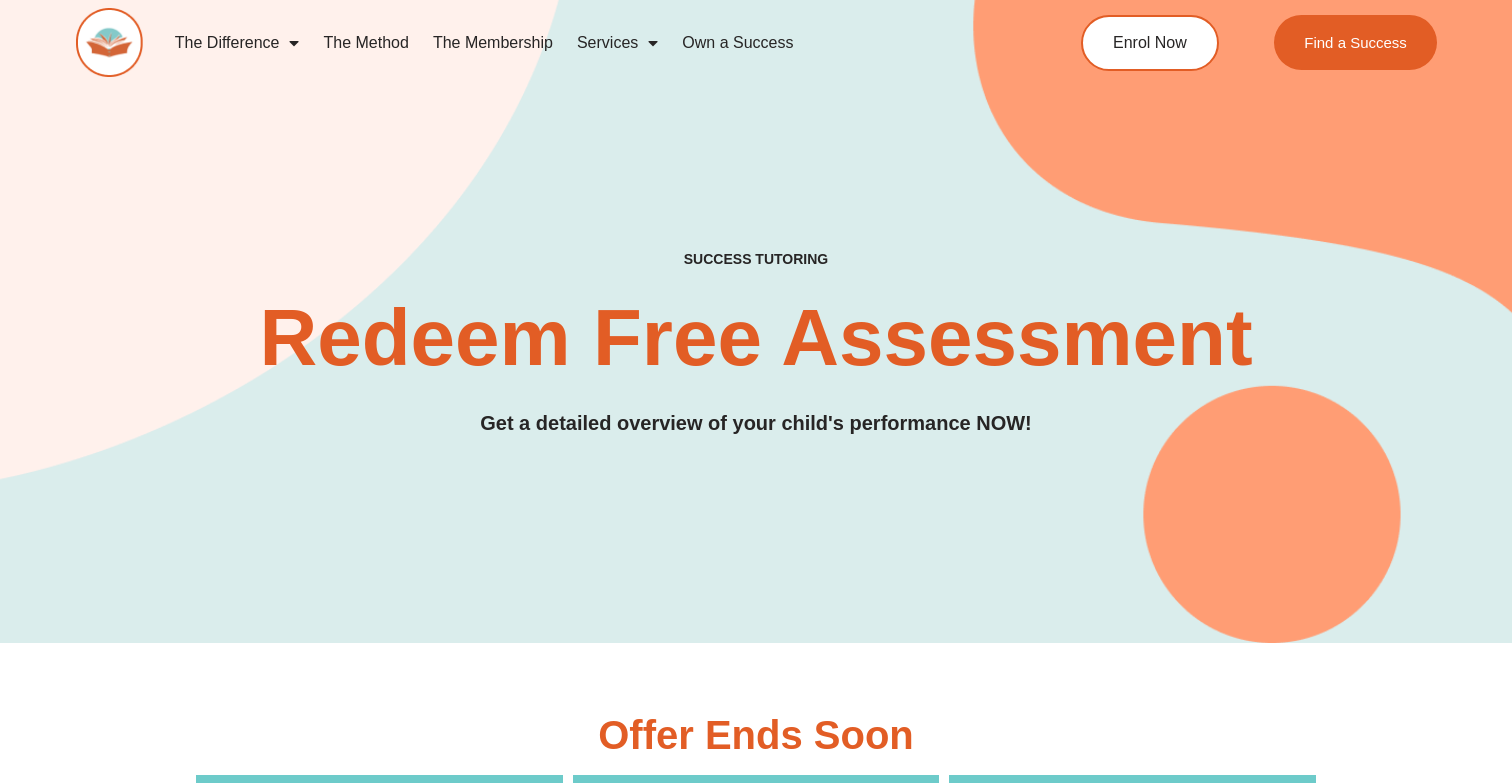 scroll, scrollTop: 0, scrollLeft: 0, axis: both 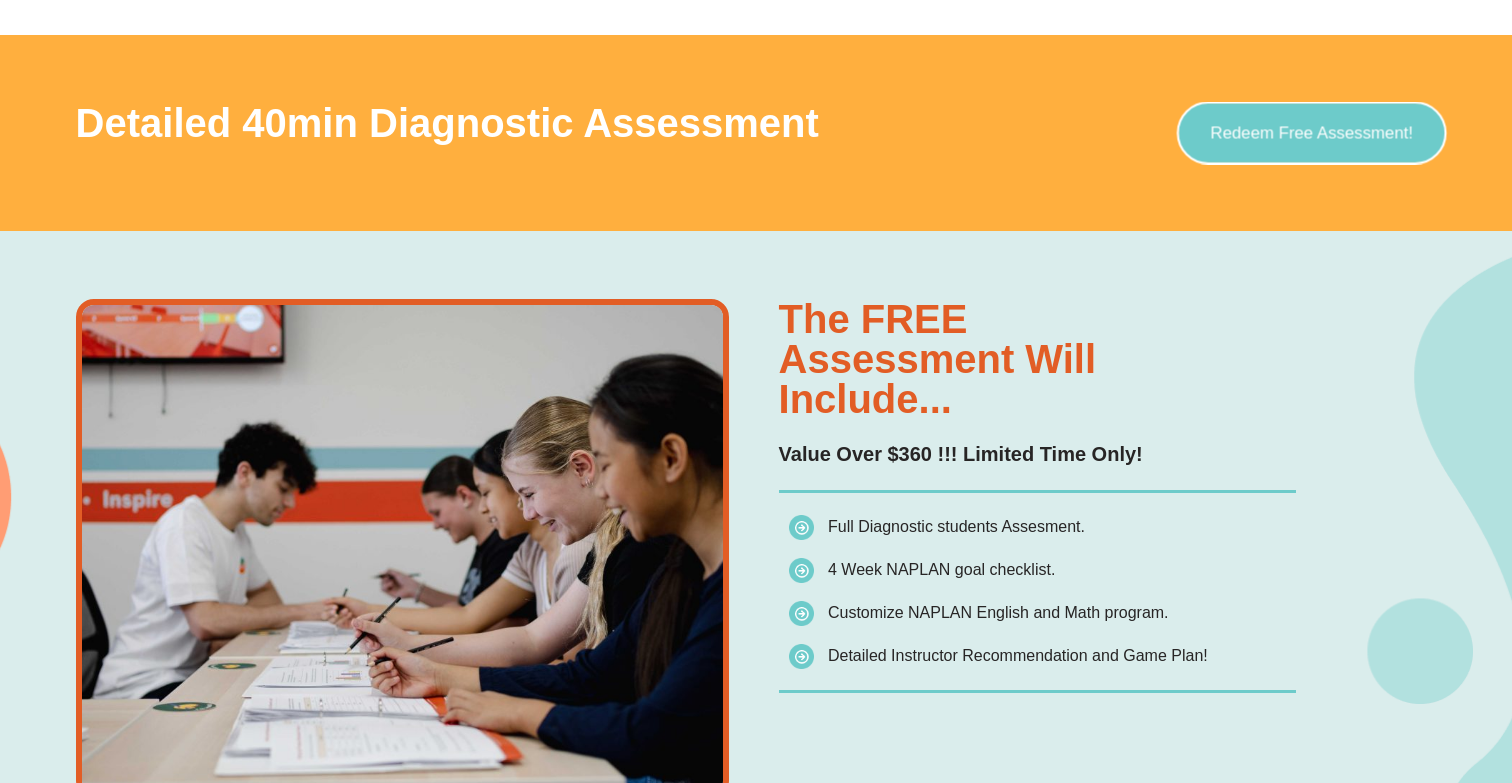 click on "Redeem Free Assessment!" at bounding box center (1312, 133) 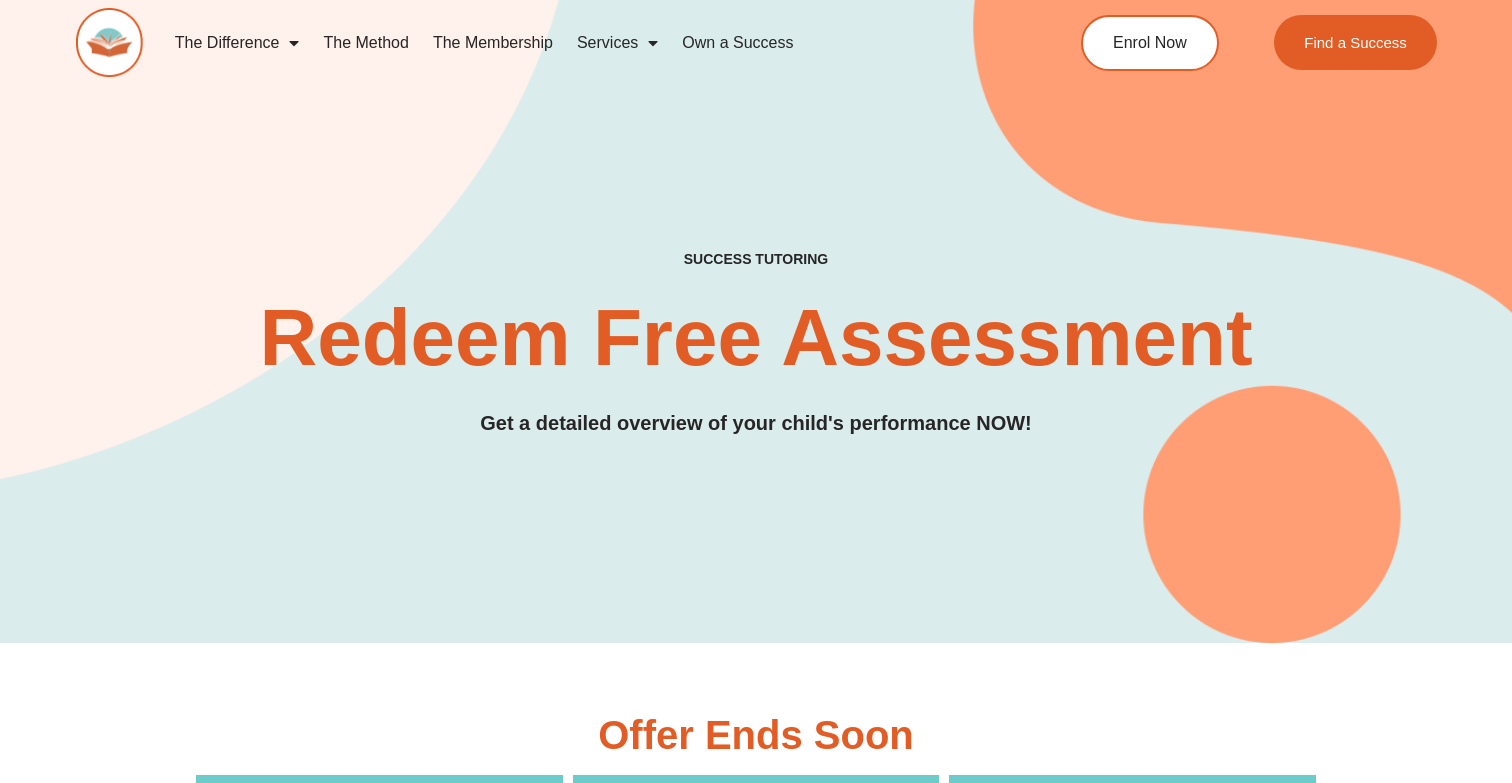 scroll, scrollTop: 74, scrollLeft: 0, axis: vertical 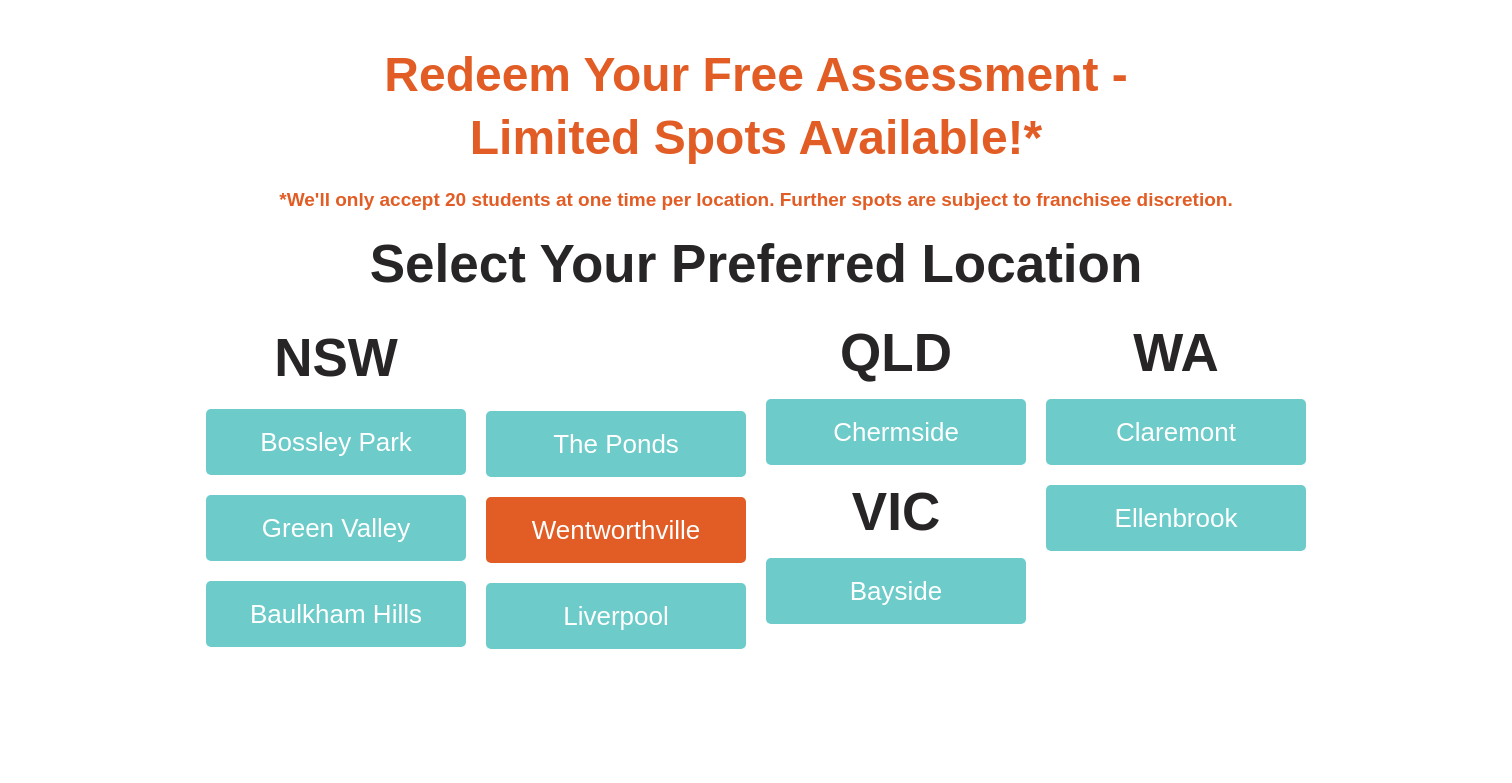 click on "Wentworthville" at bounding box center [616, 530] 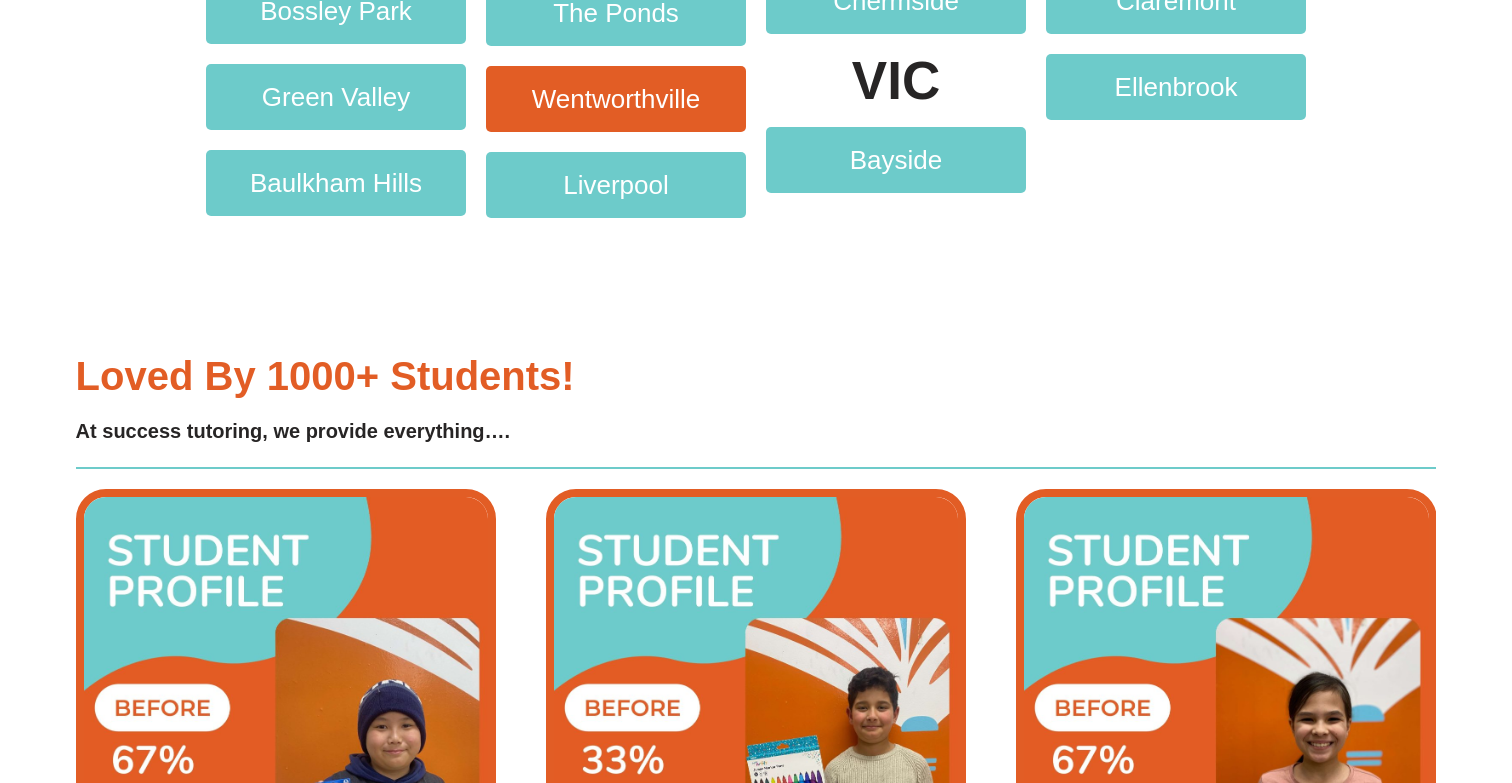 scroll, scrollTop: 4320, scrollLeft: 0, axis: vertical 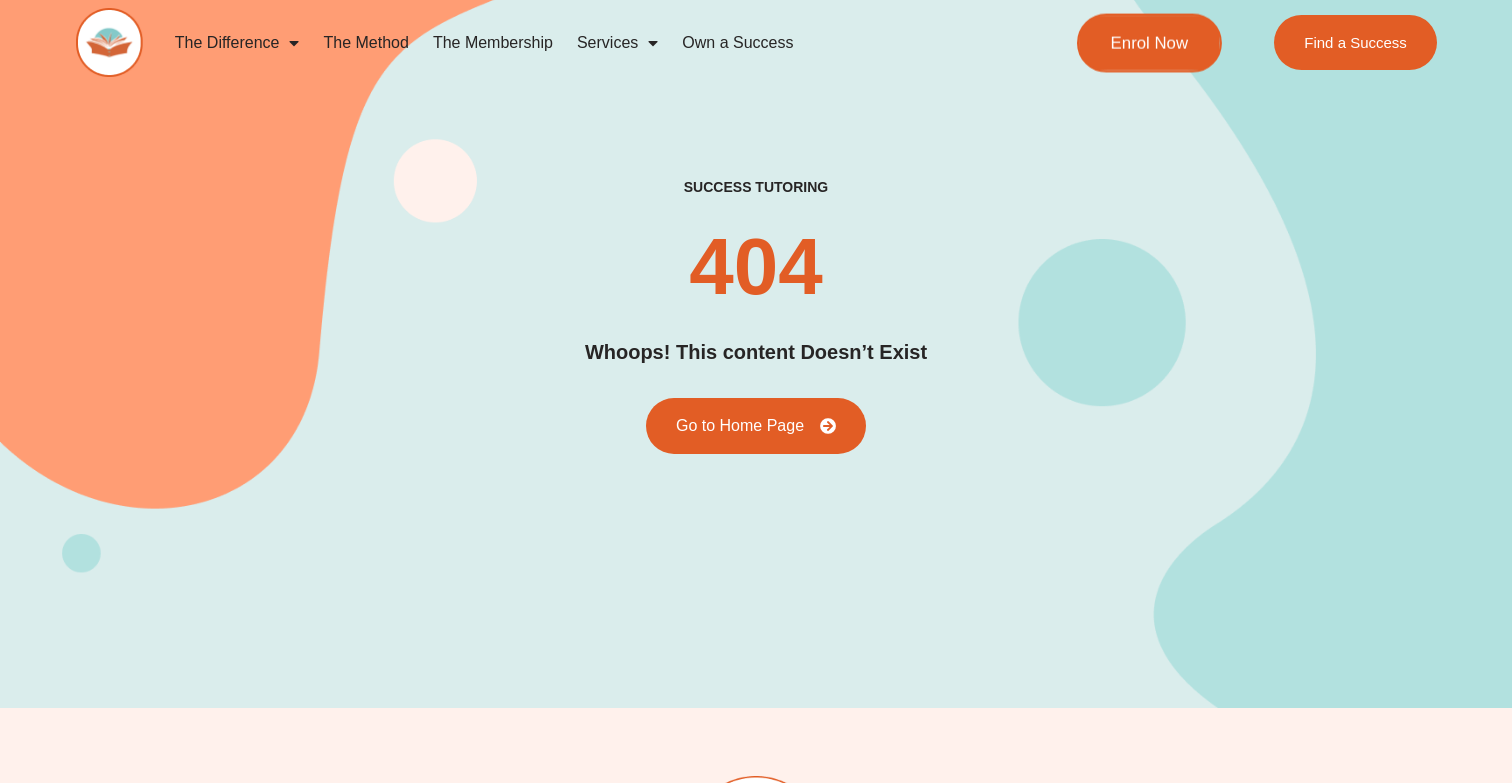 click on "Enrol Now" 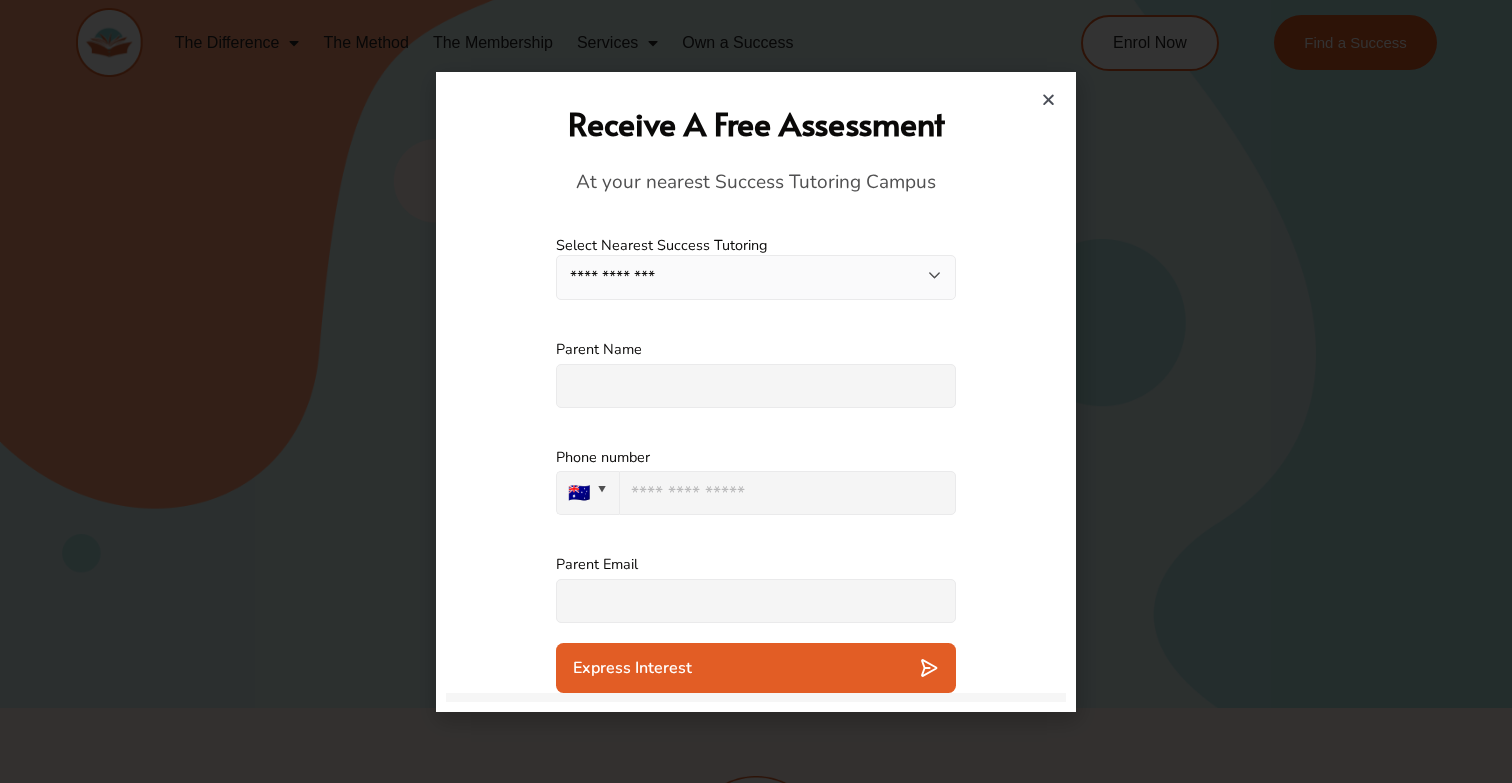 click on "**********" at bounding box center (756, 277) 